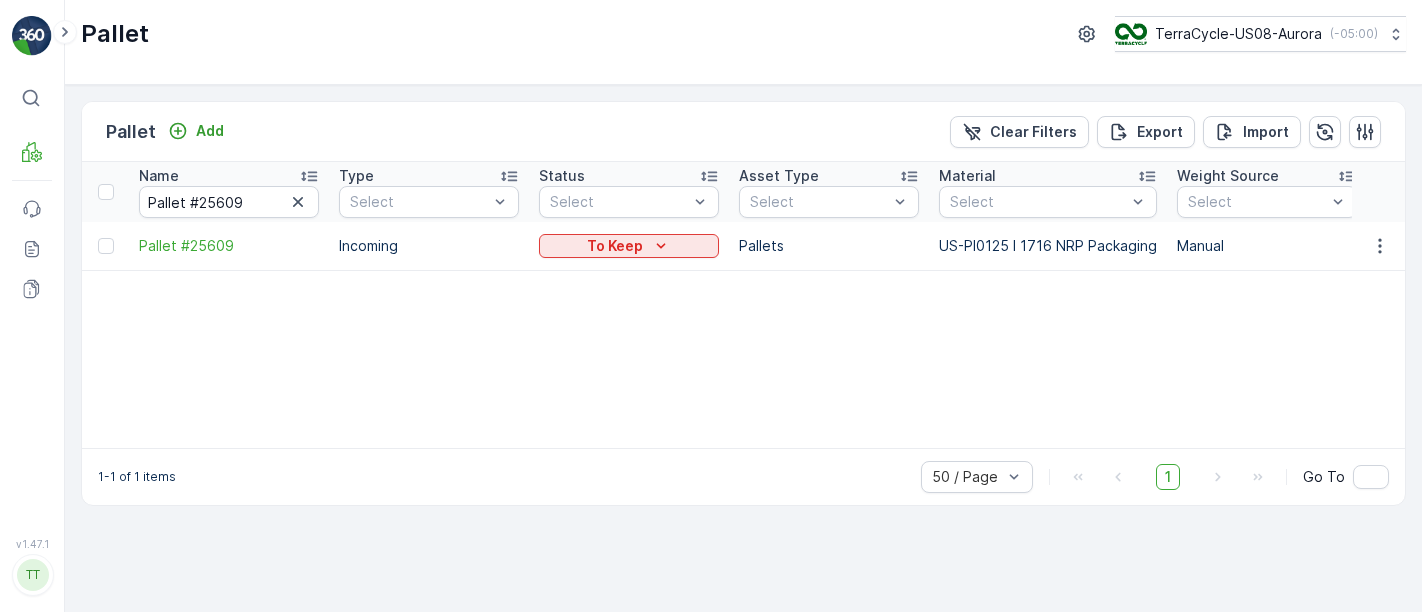scroll, scrollTop: 0, scrollLeft: 0, axis: both 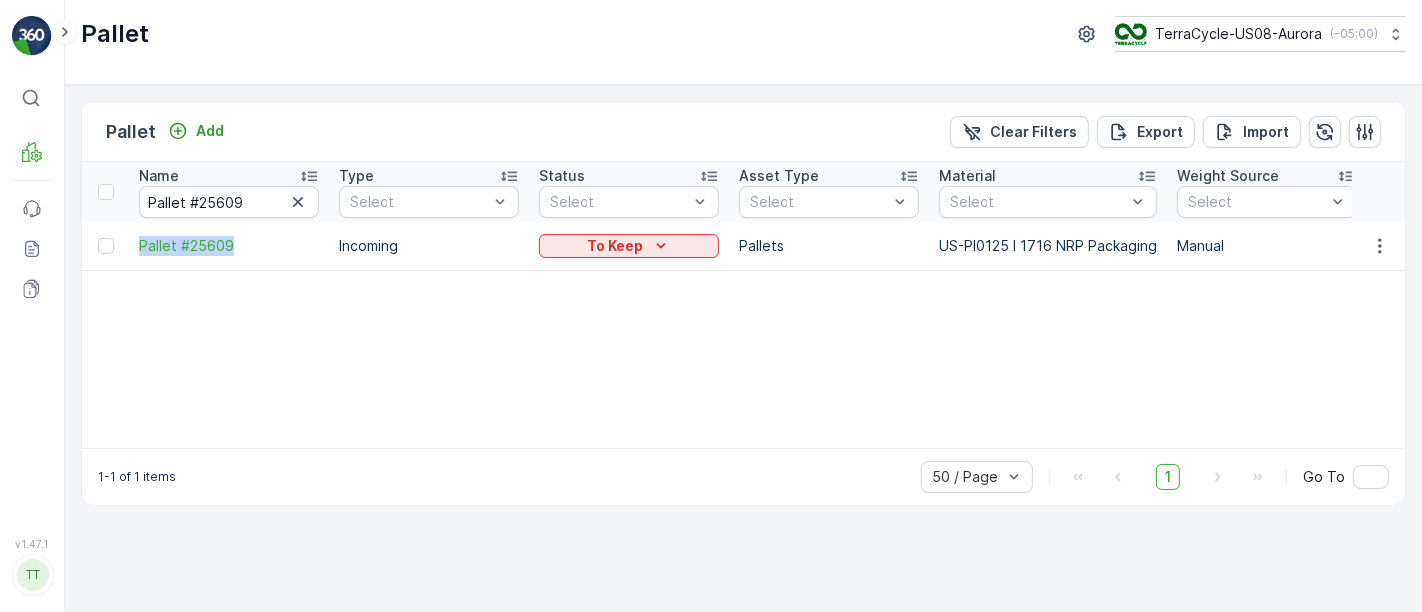 click on "TerraCycle-US08-Aurora" at bounding box center [1238, 34] 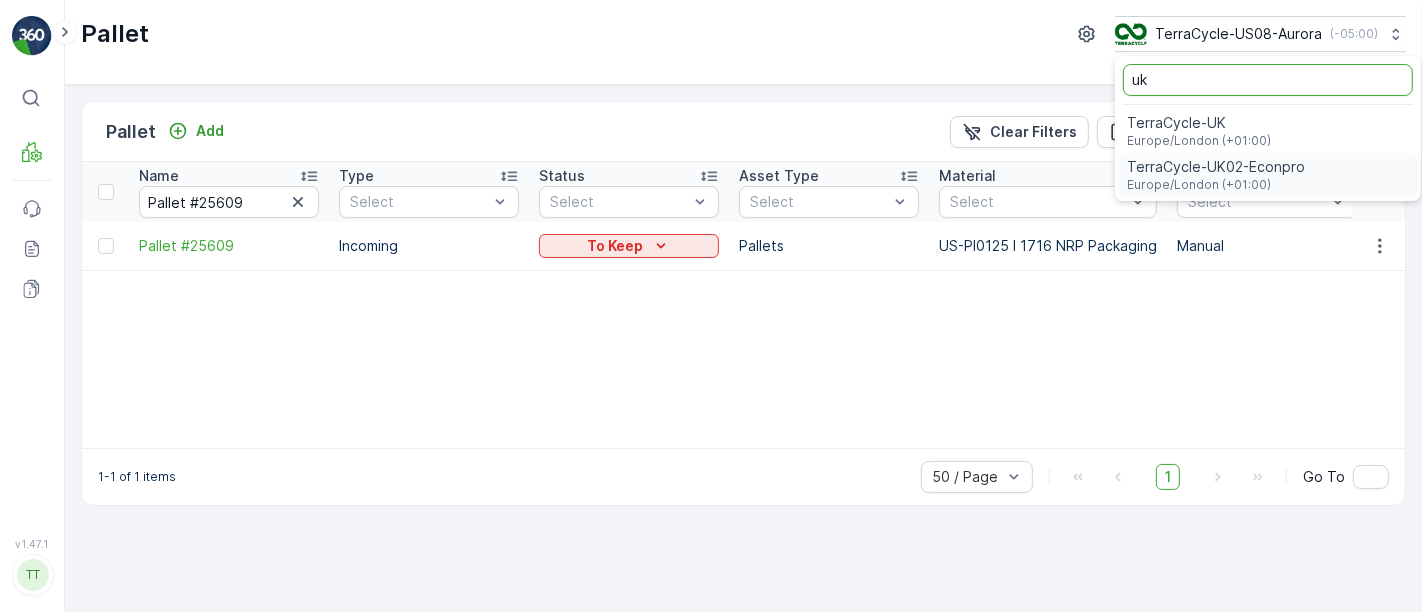 type on "uk" 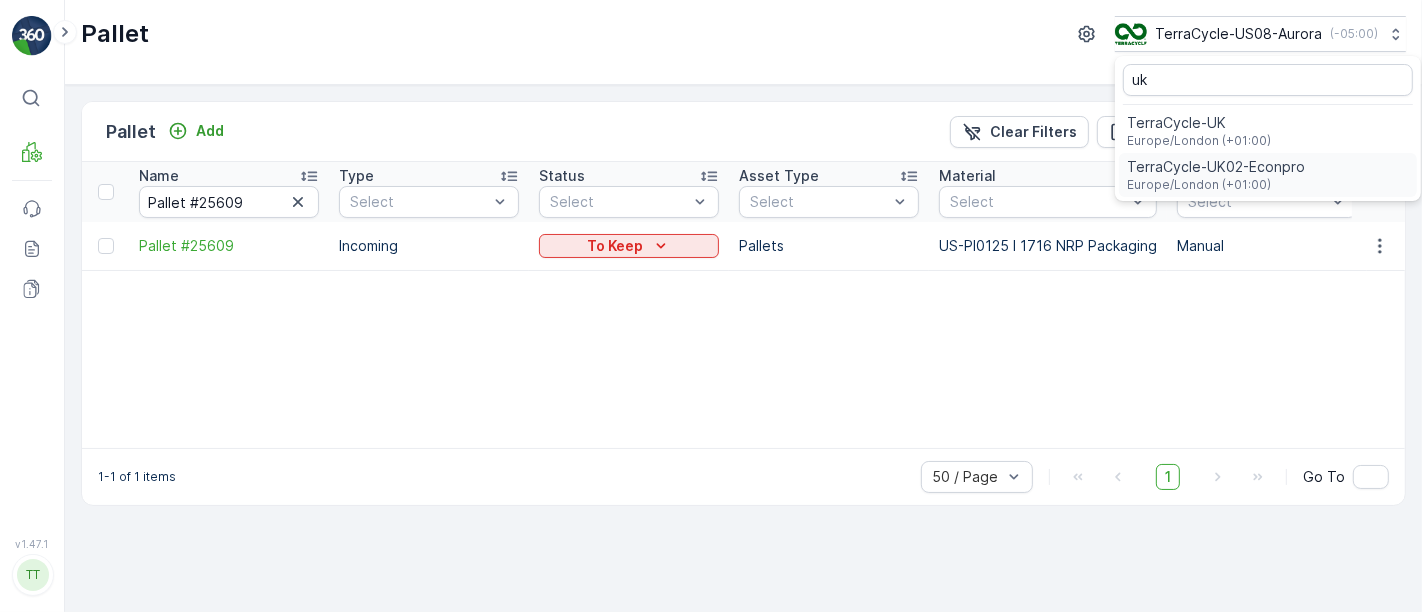 click on "Europe/London (+01:00)" at bounding box center [1216, 185] 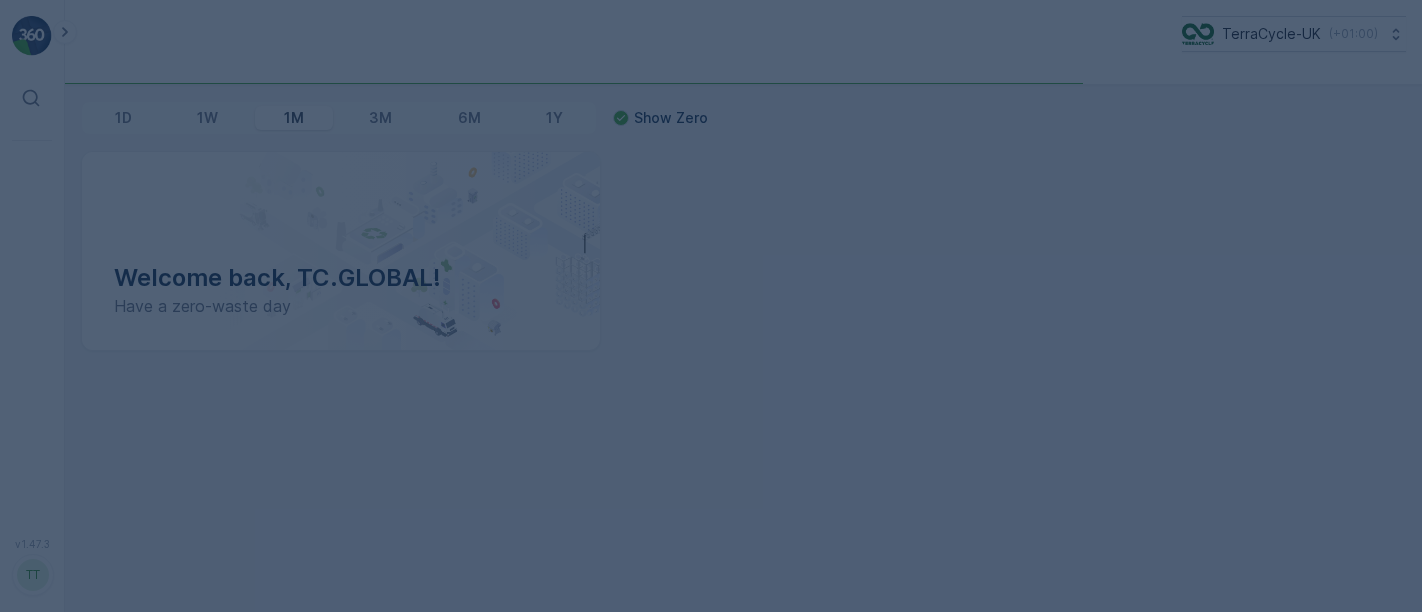 scroll, scrollTop: 0, scrollLeft: 0, axis: both 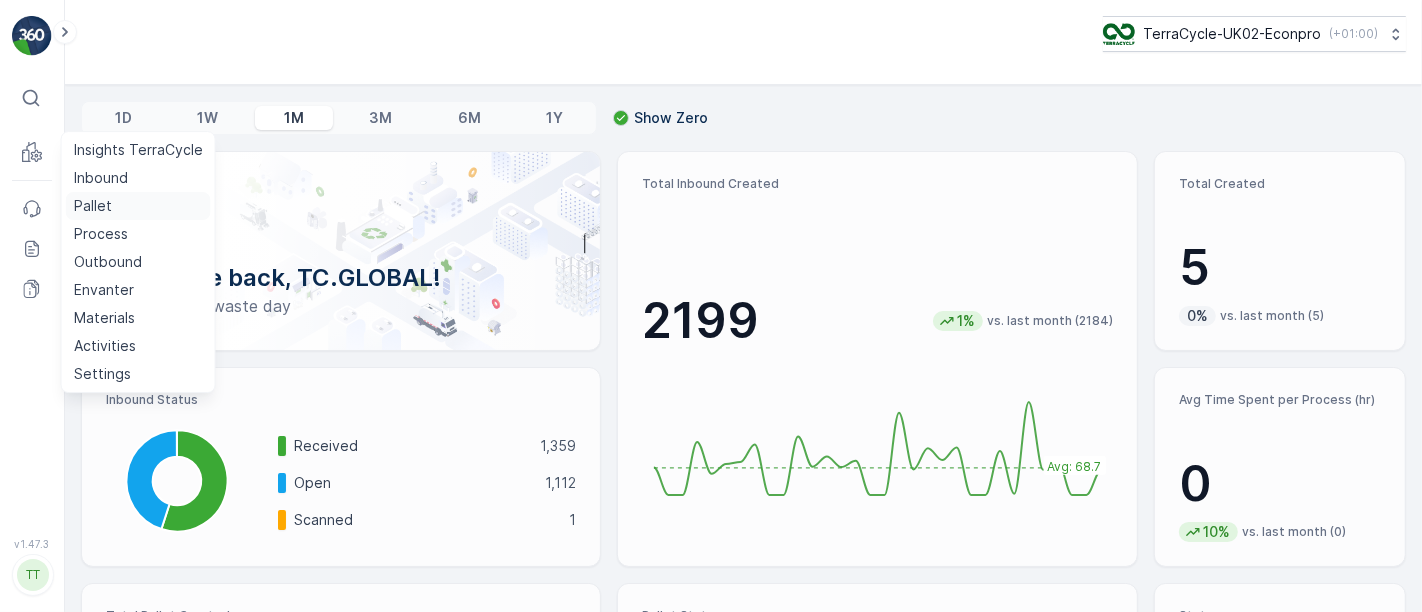 click on "Pallet" at bounding box center [93, 206] 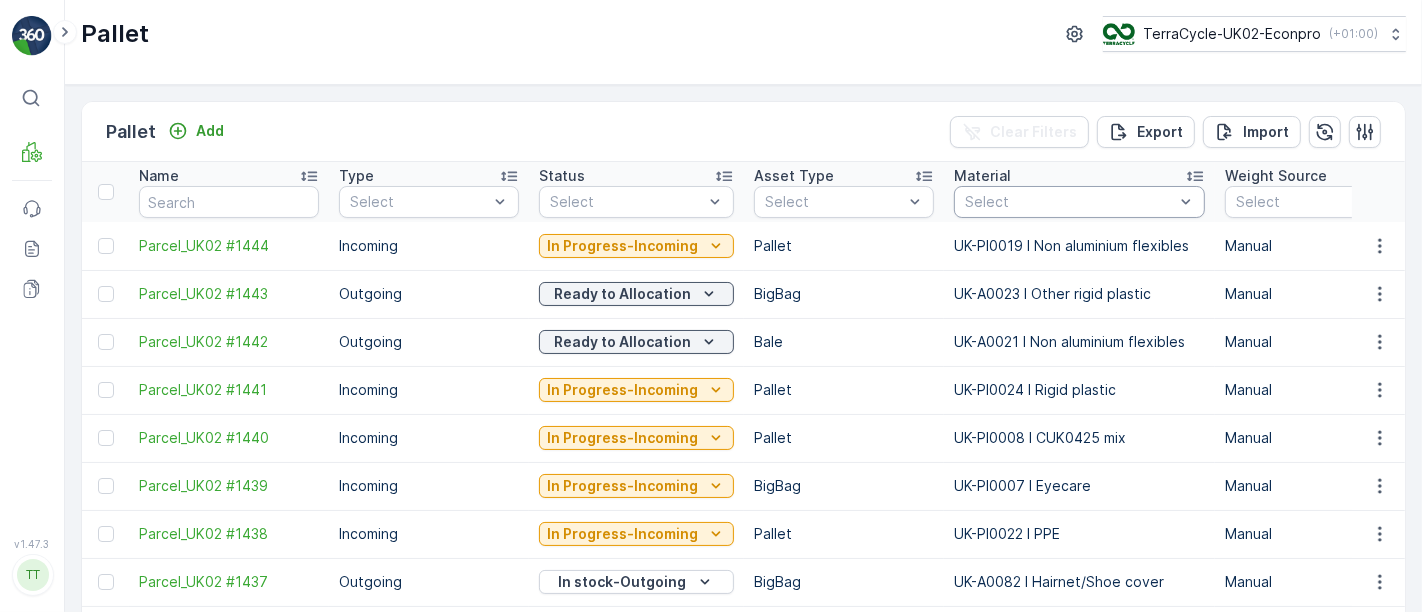 click on "Select" at bounding box center [1079, 202] 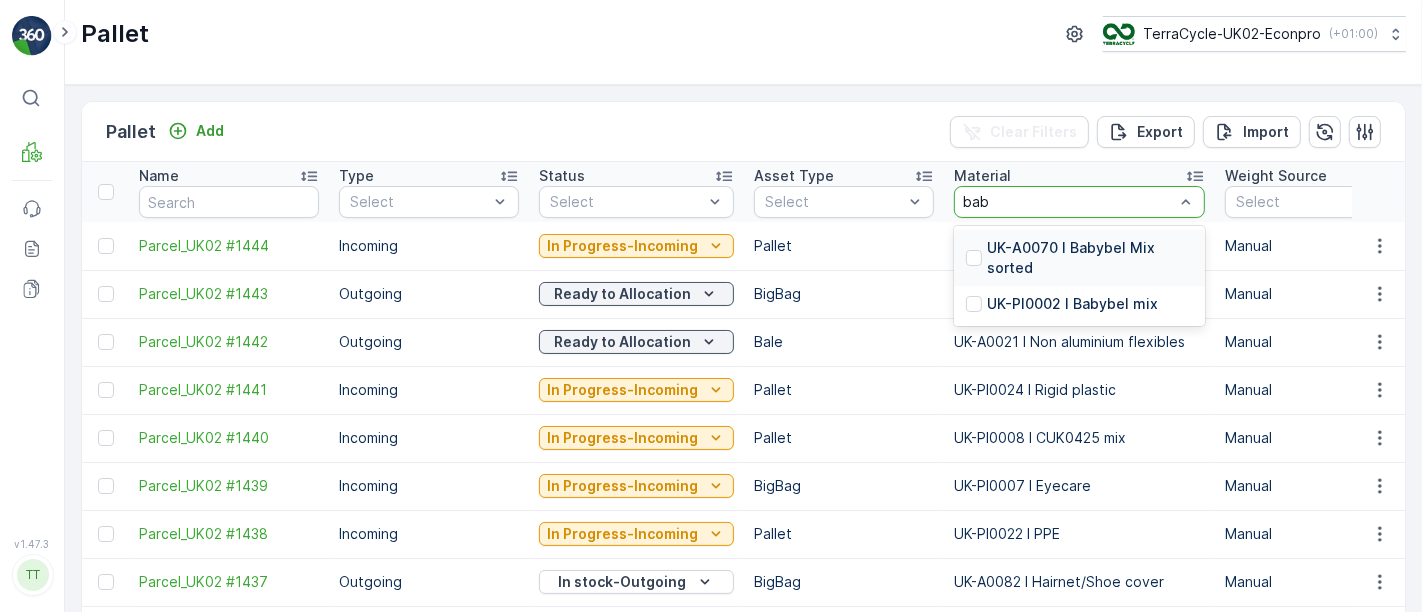 type on "baby" 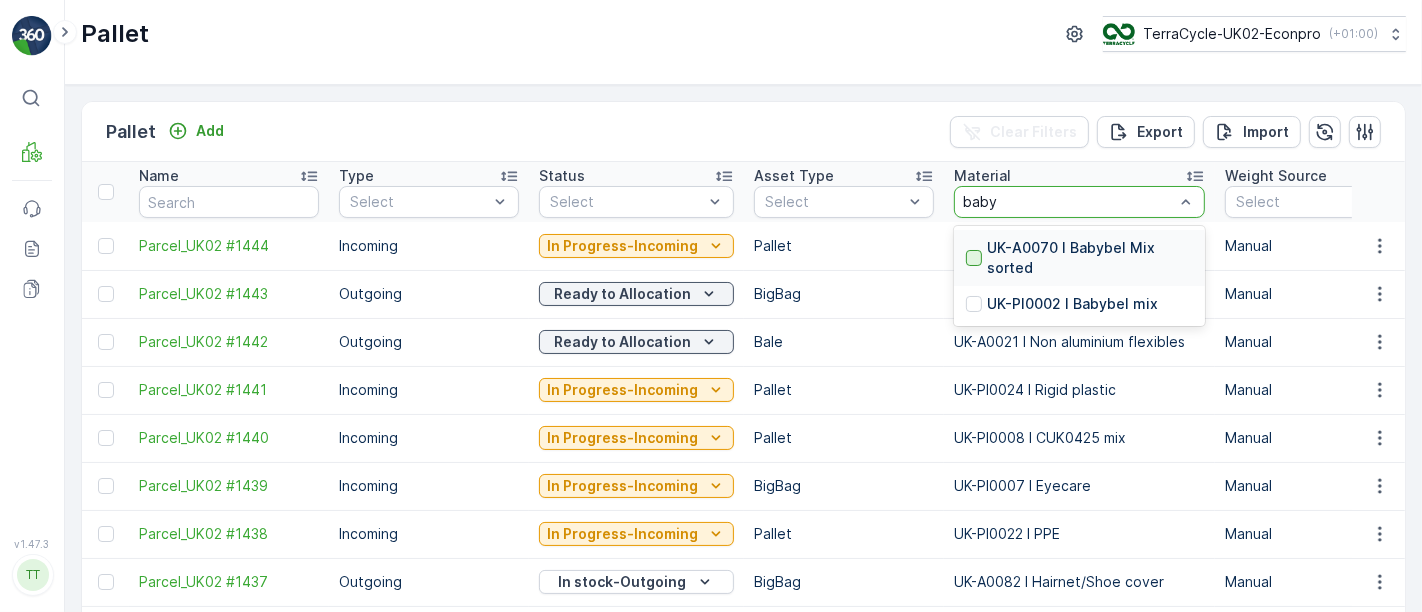 click at bounding box center [974, 258] 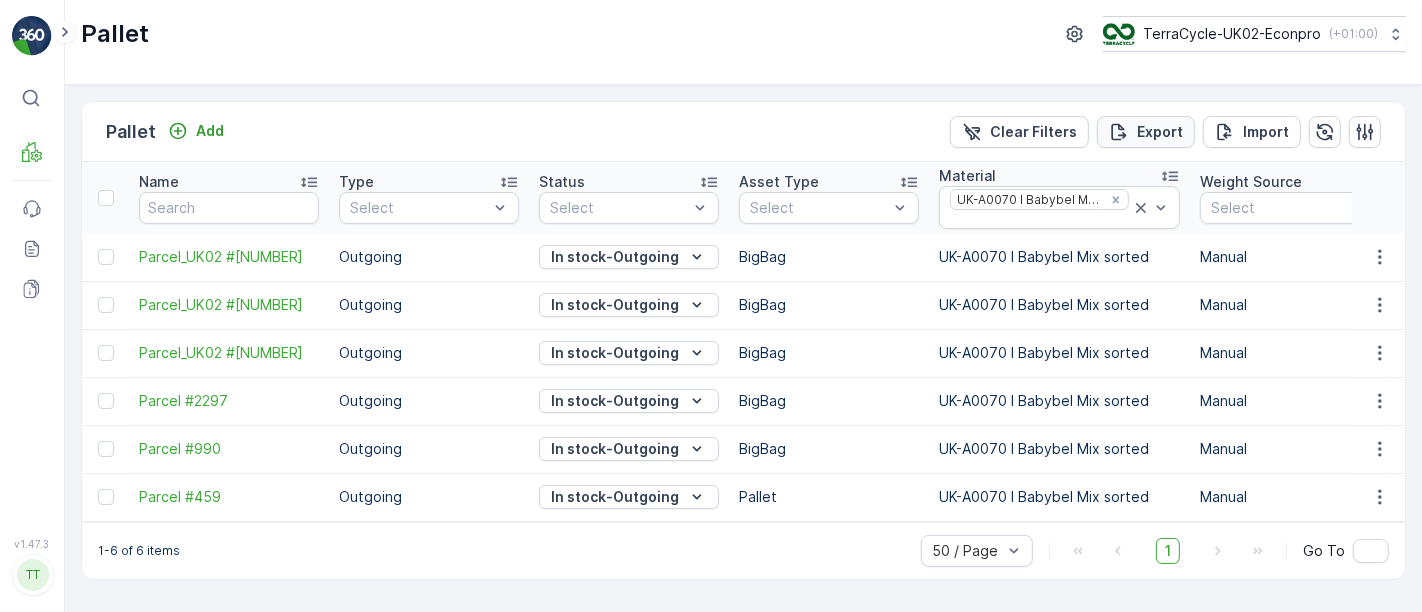 click on "Export" at bounding box center (1160, 132) 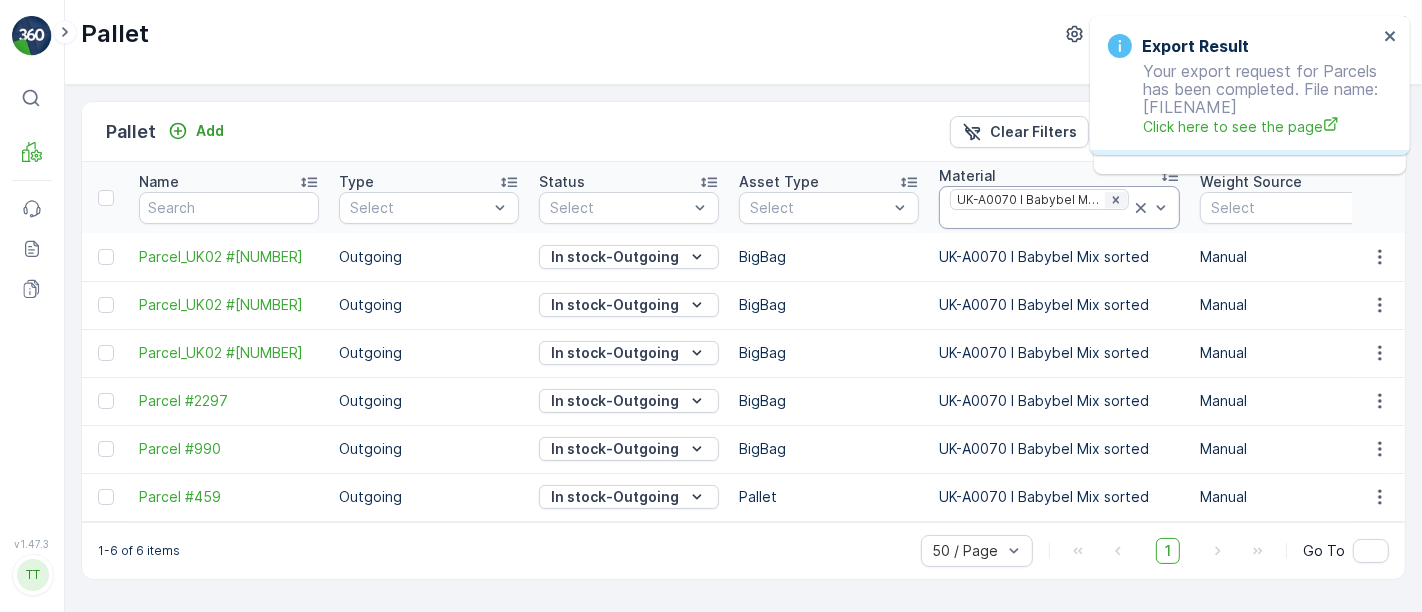 click 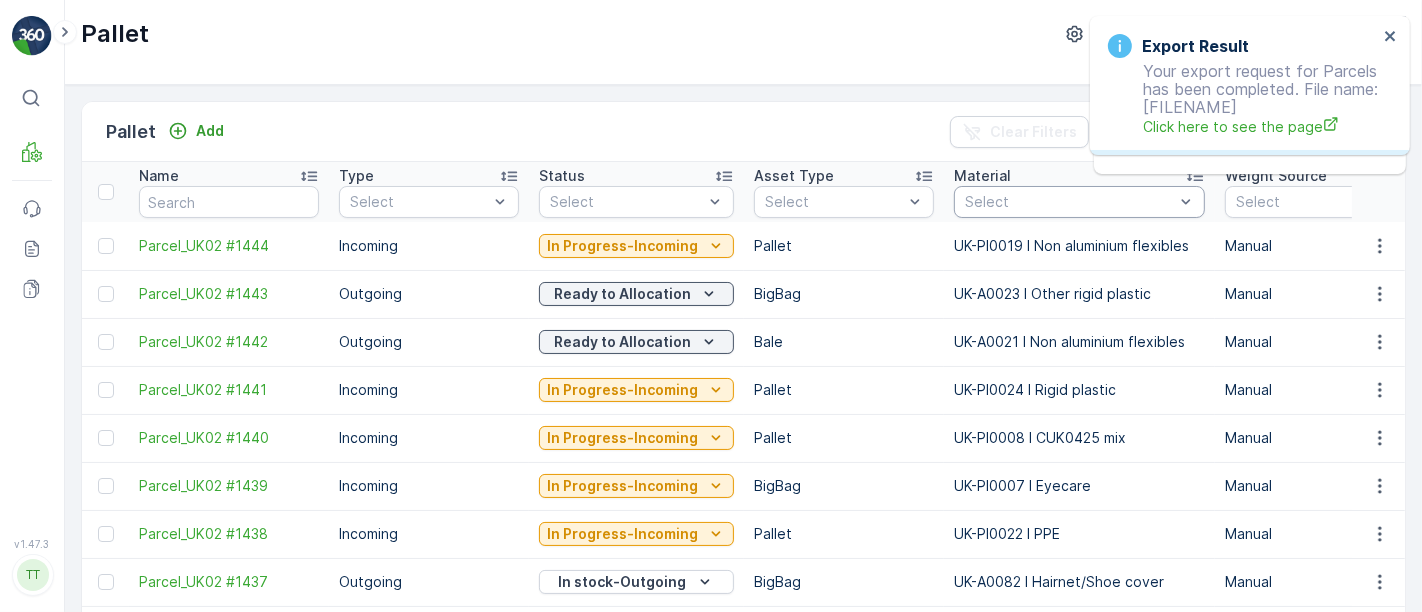click on "Select" at bounding box center (1079, 202) 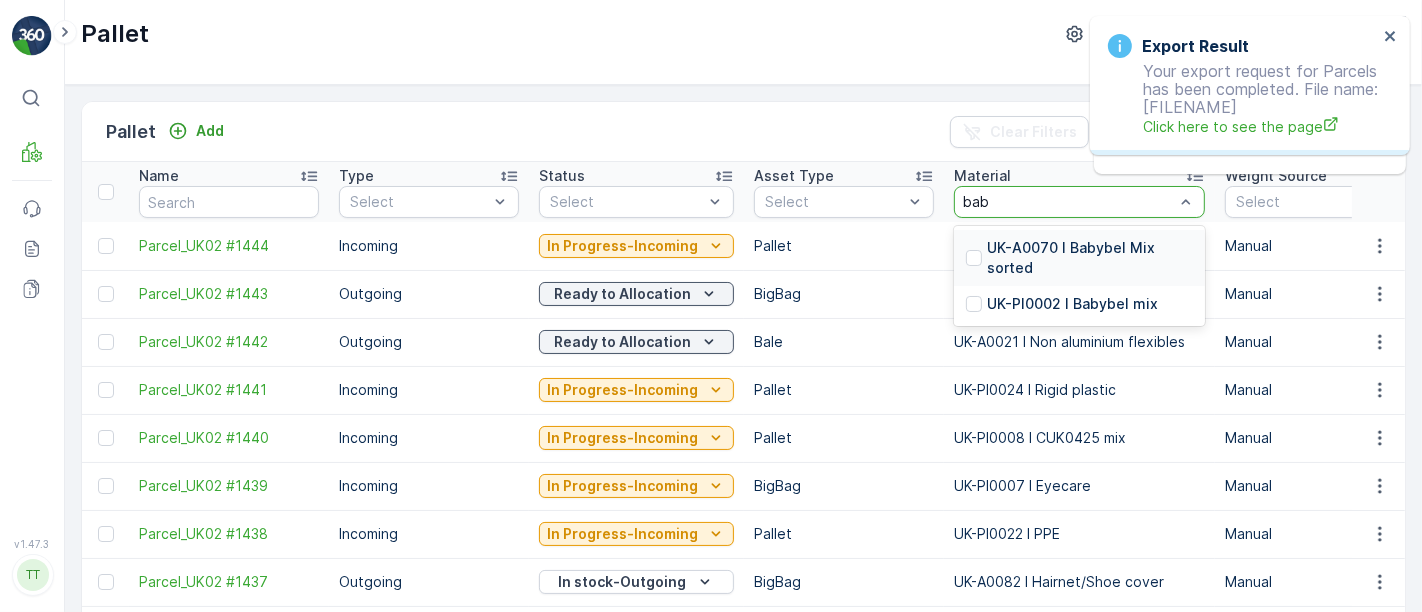 type on "baby" 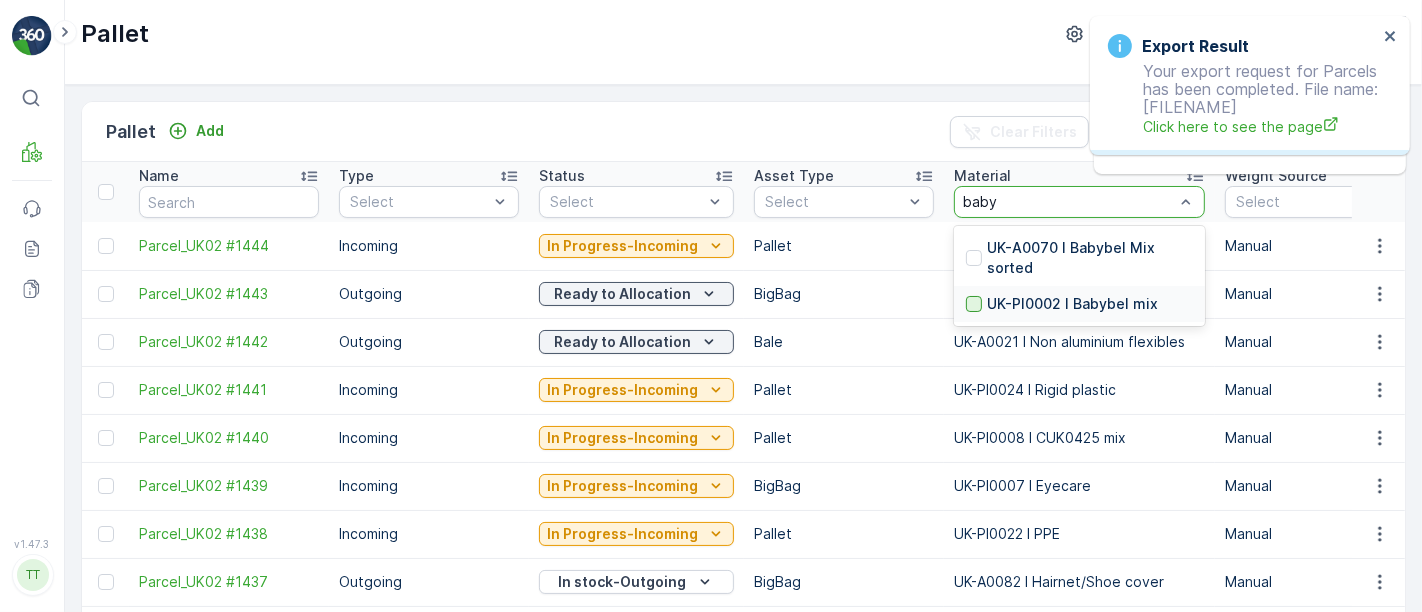 click at bounding box center [974, 304] 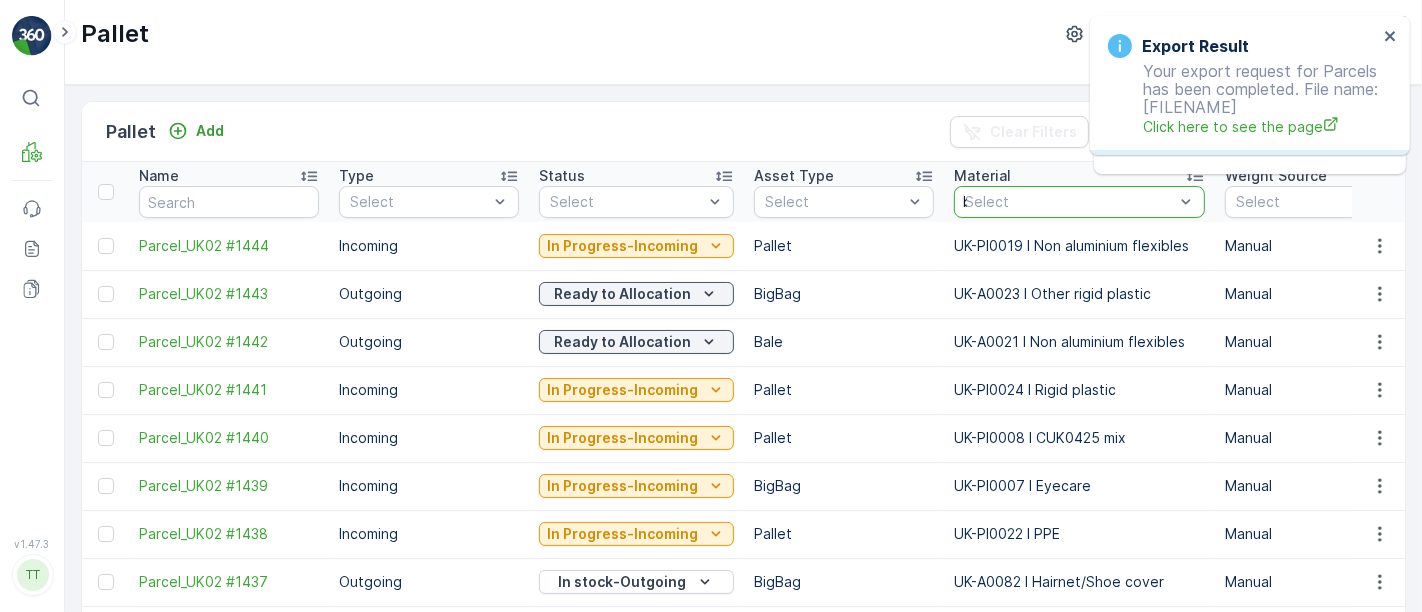 type 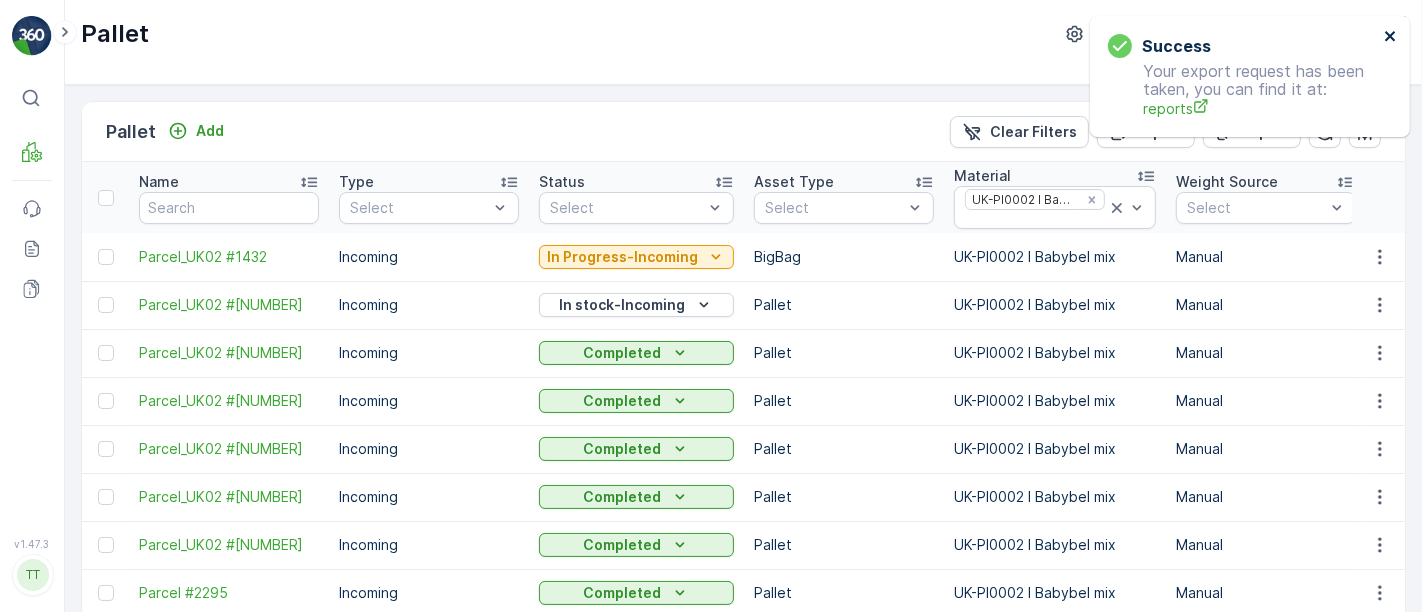 click 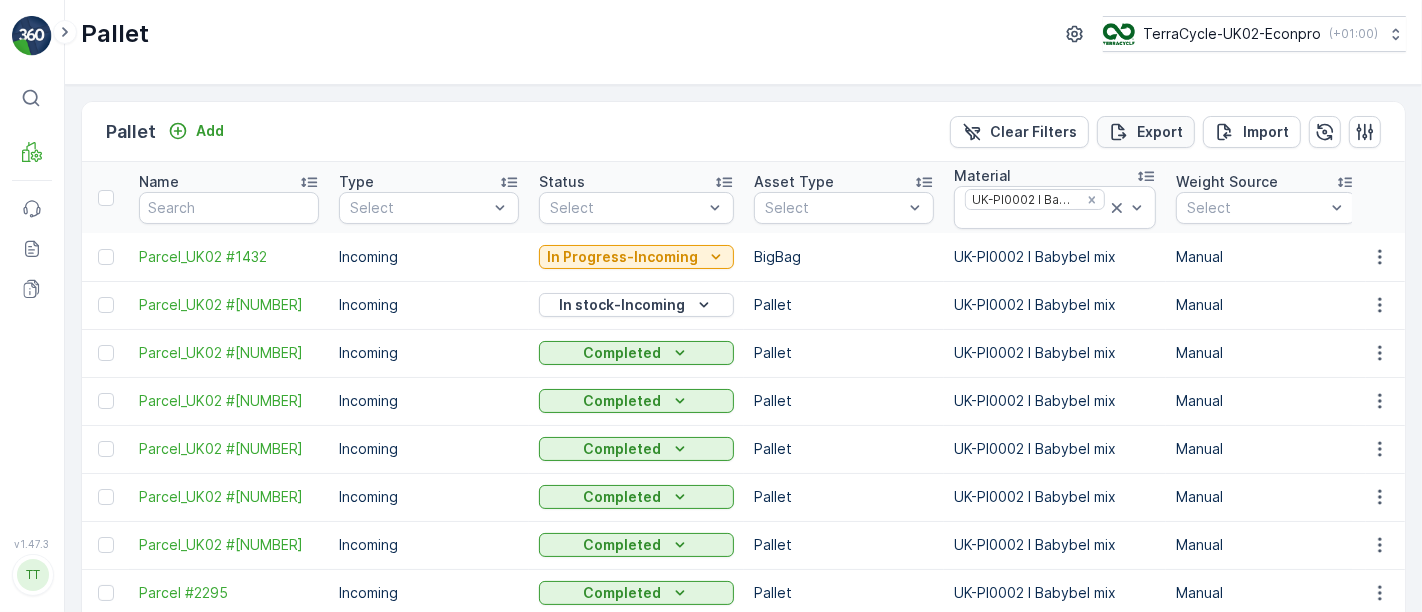 click on "Export" at bounding box center [1146, 132] 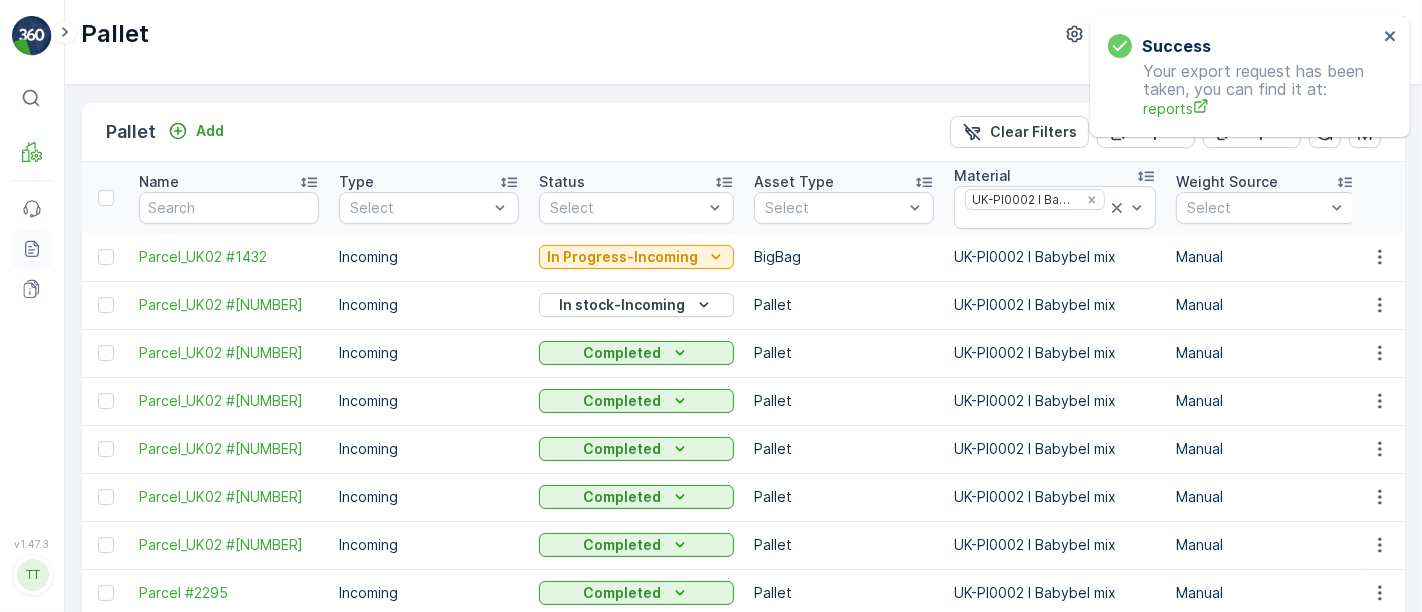 click 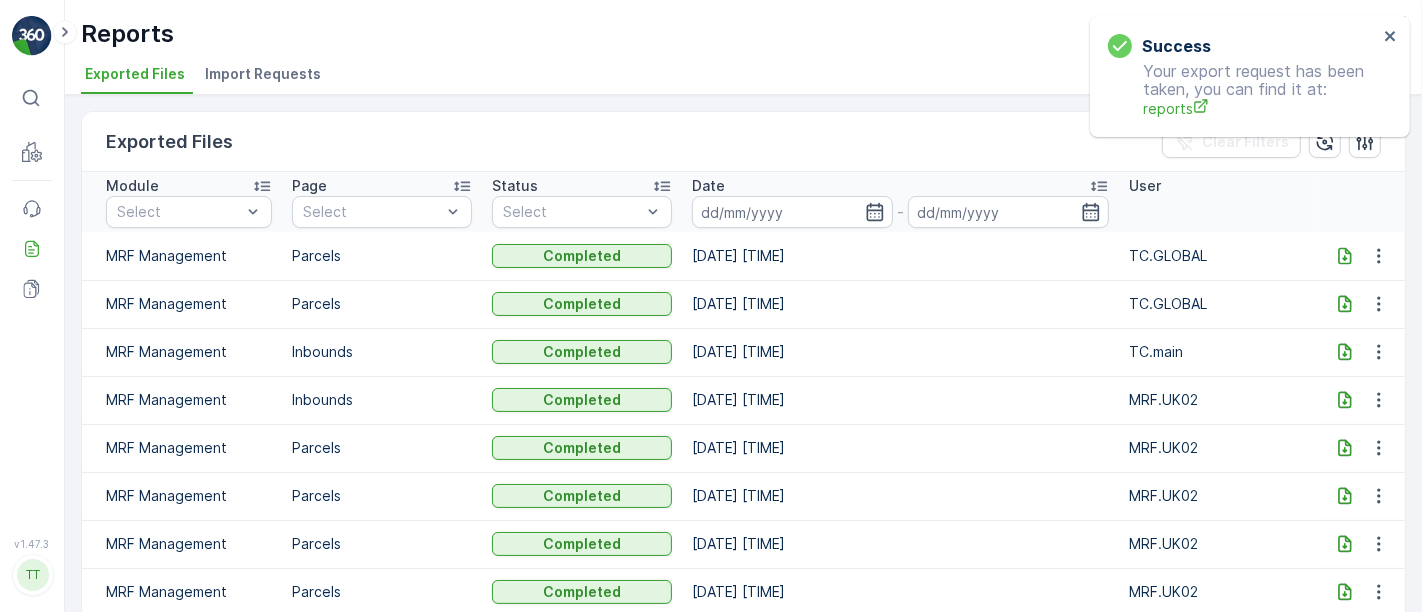 click 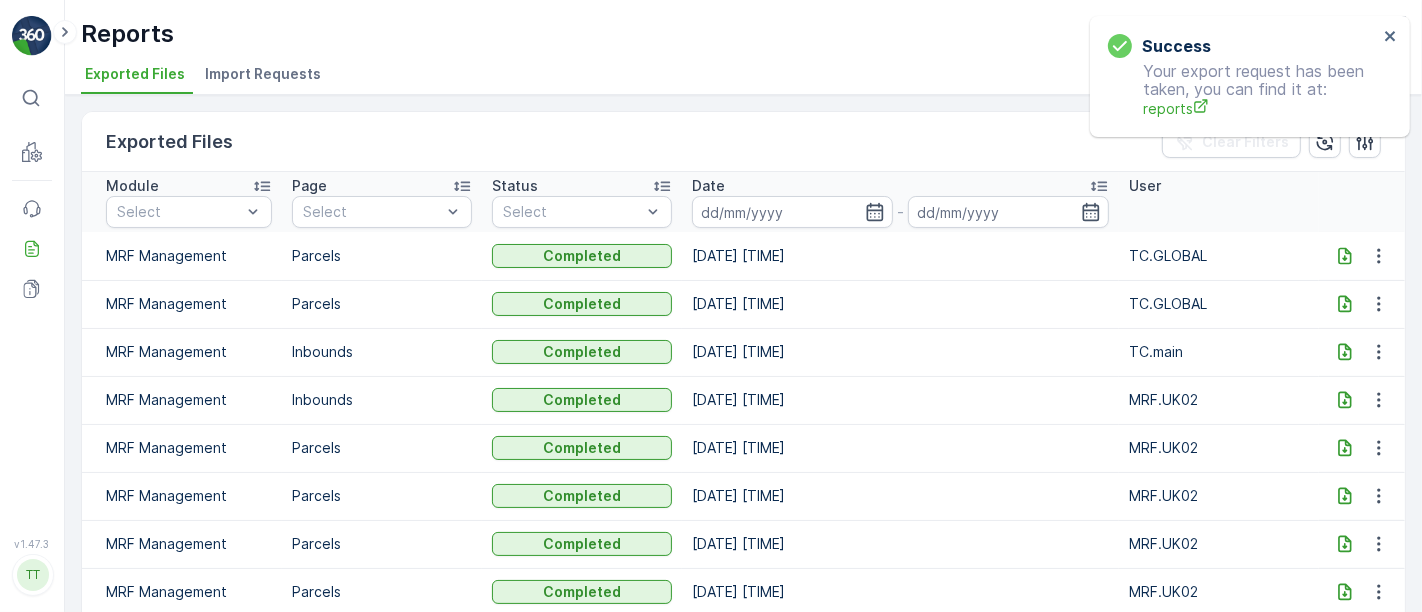click 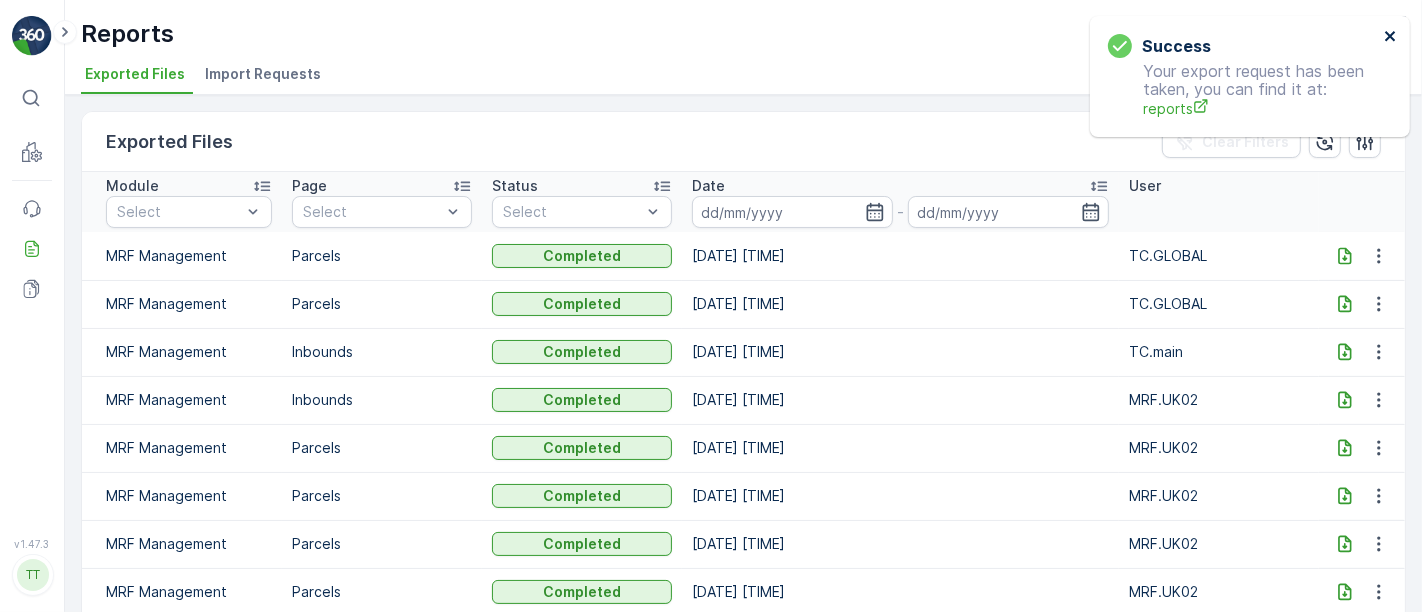 click at bounding box center (1391, 37) 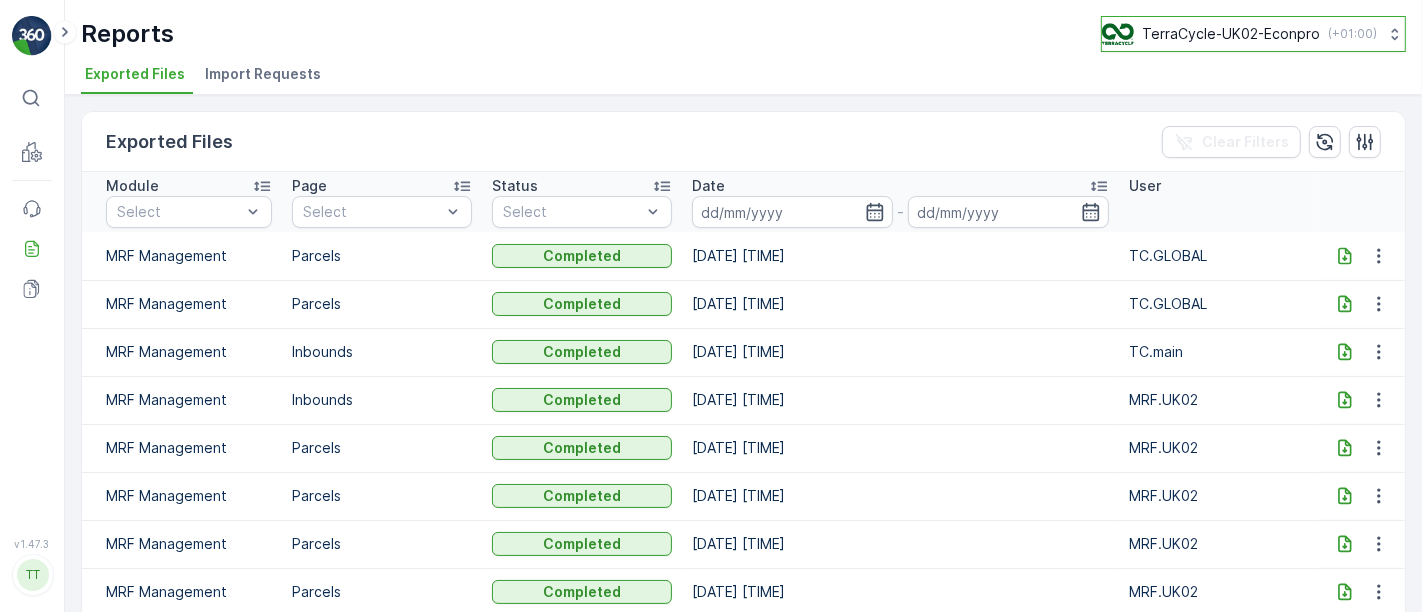 click on "TerraCycle-UK02-Econpro" at bounding box center (1231, 34) 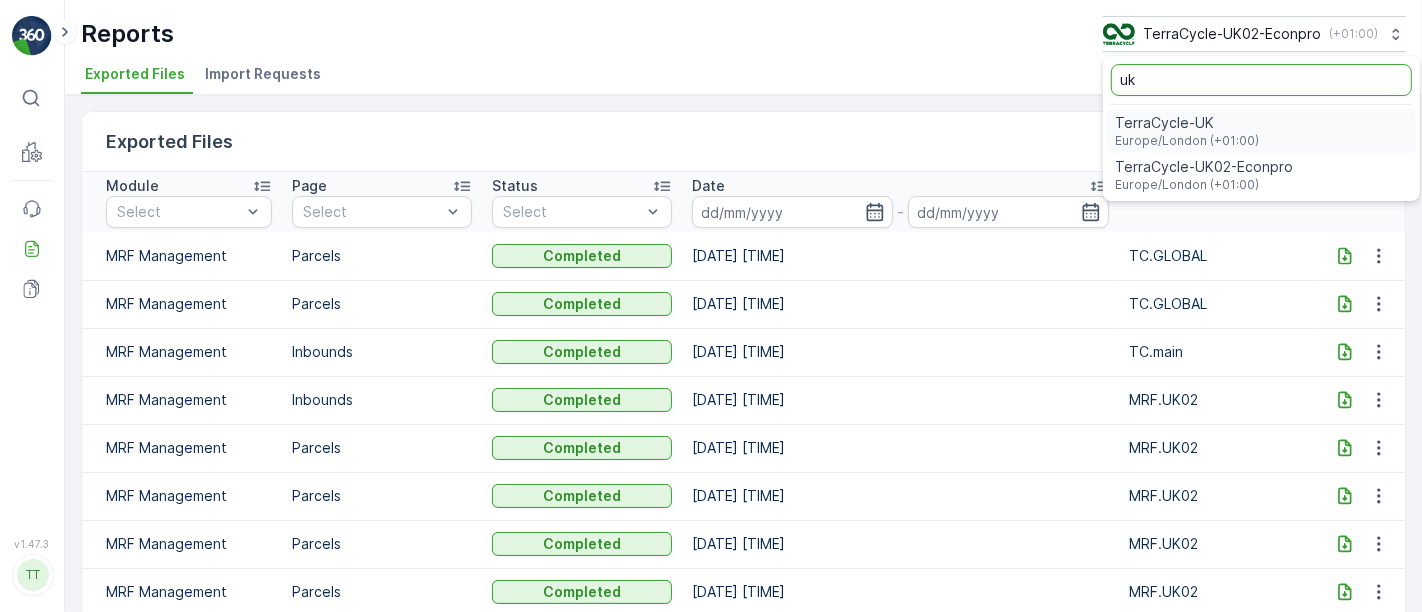 type on "uk" 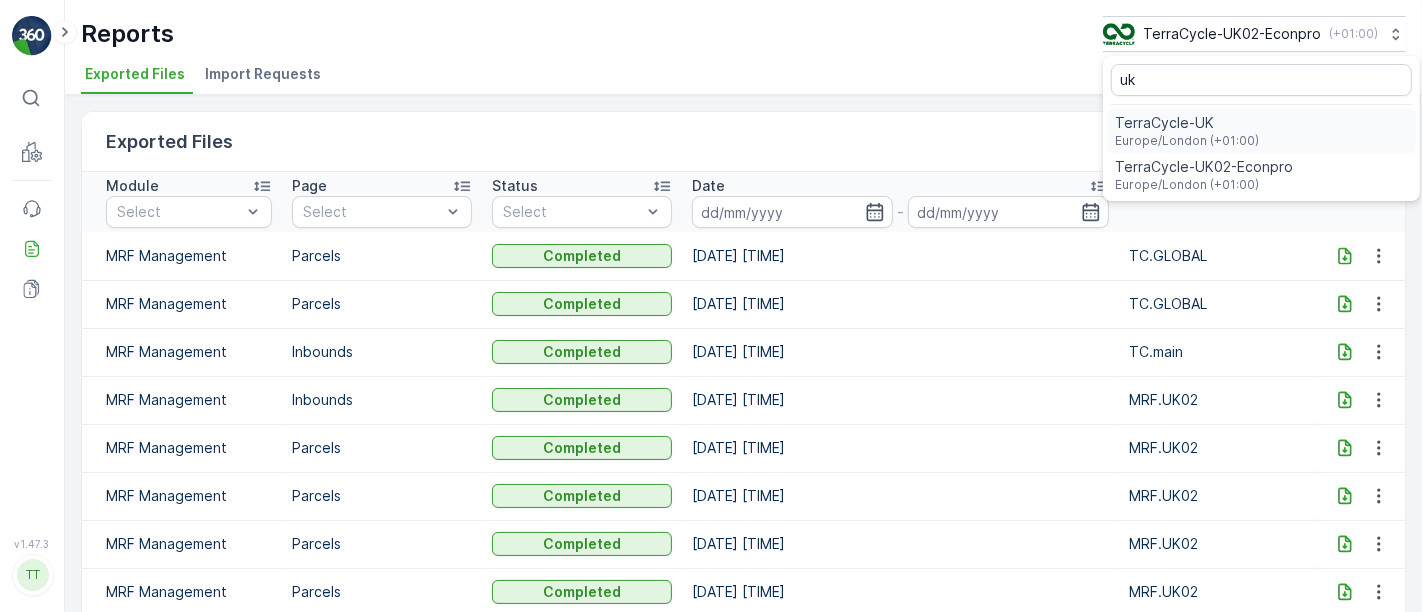 click on "TerraCycle-UK" at bounding box center (1187, 123) 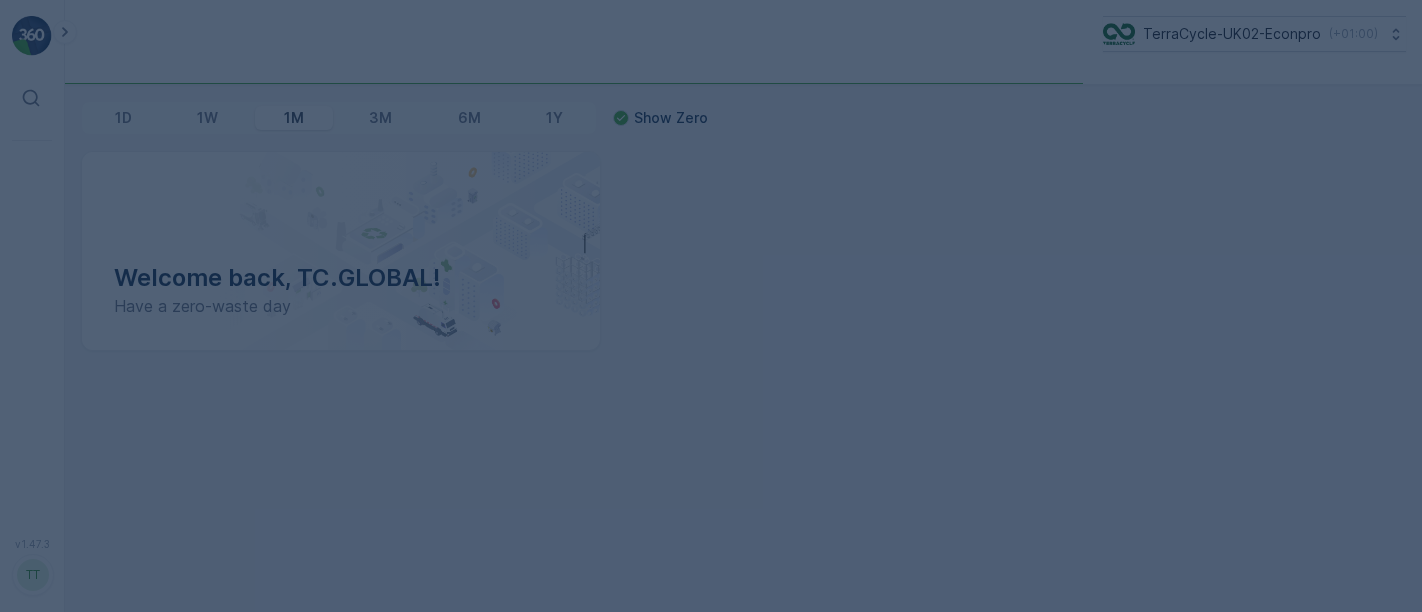 scroll, scrollTop: 0, scrollLeft: 0, axis: both 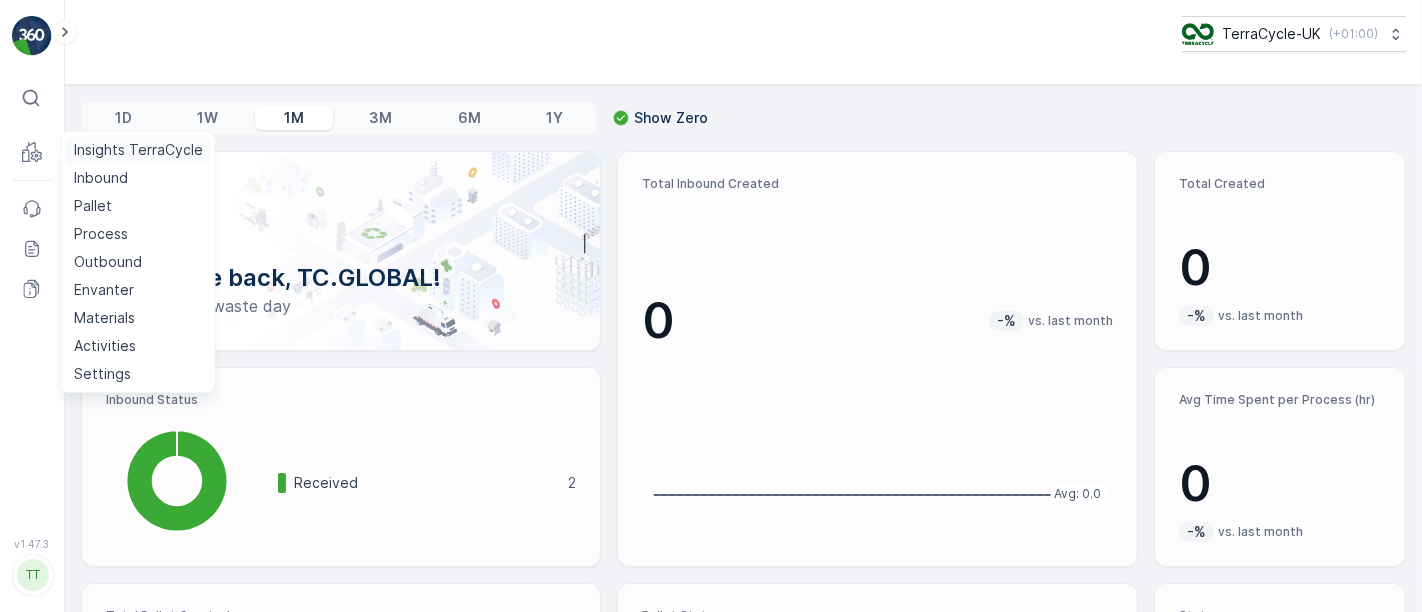 click on "Insights TerraCycle" at bounding box center [138, 150] 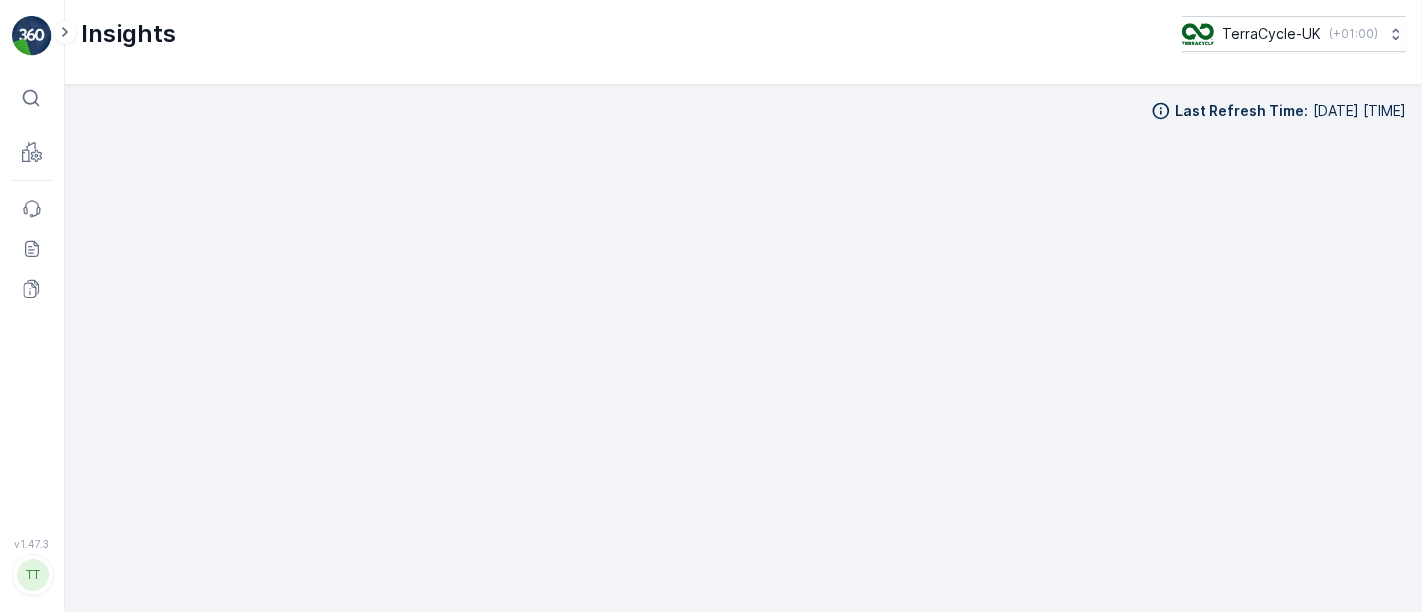 scroll, scrollTop: 17, scrollLeft: 0, axis: vertical 